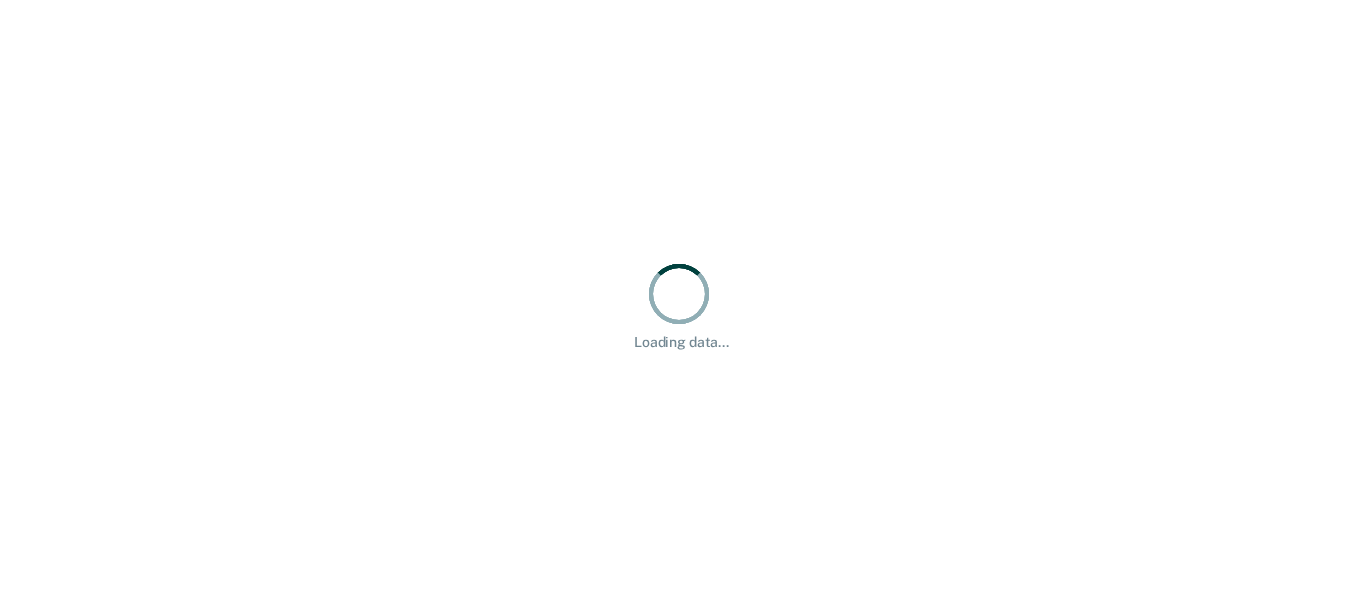scroll, scrollTop: 0, scrollLeft: 0, axis: both 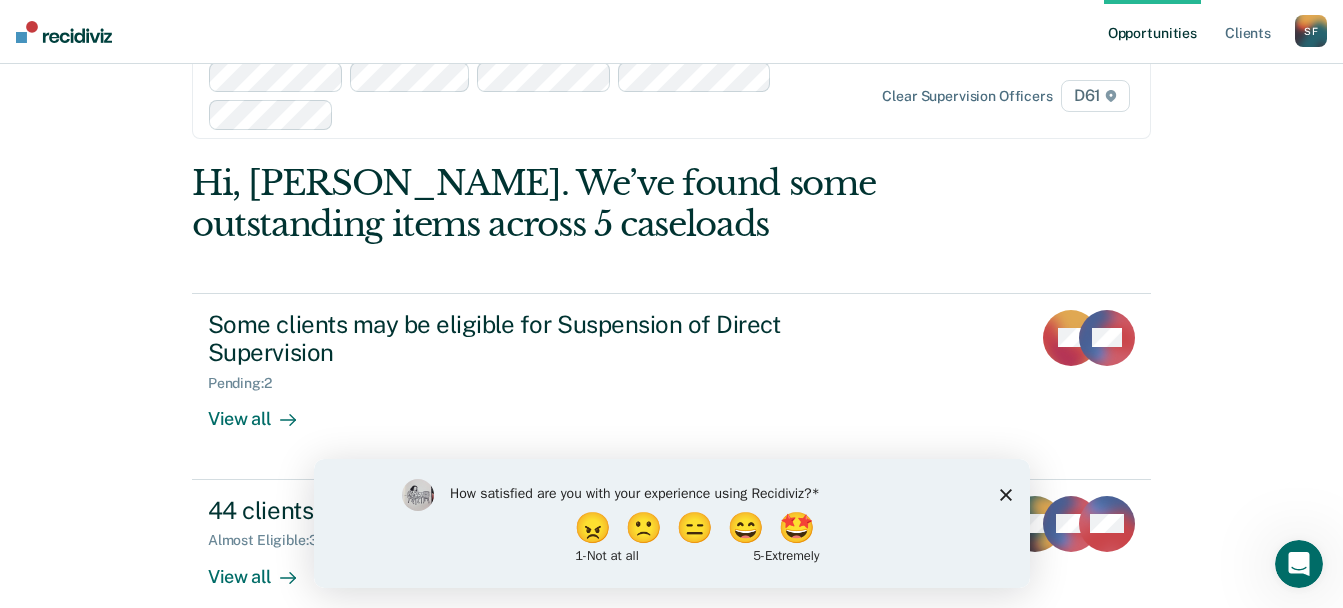 click 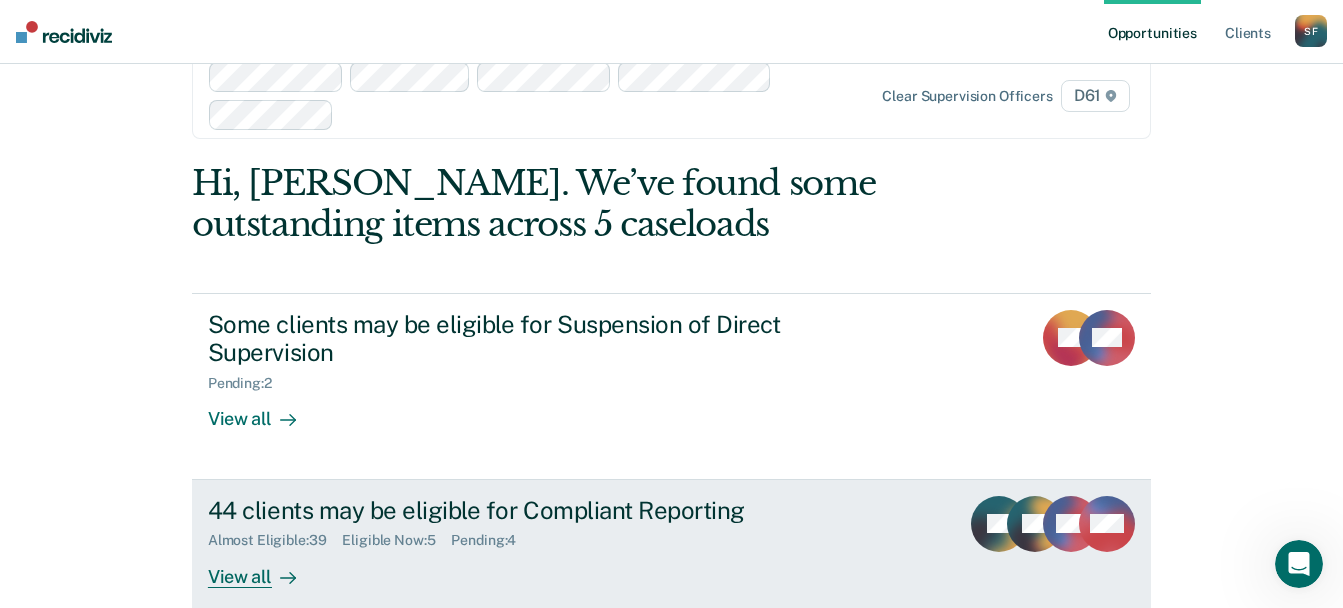 click on "View all" at bounding box center [264, 568] 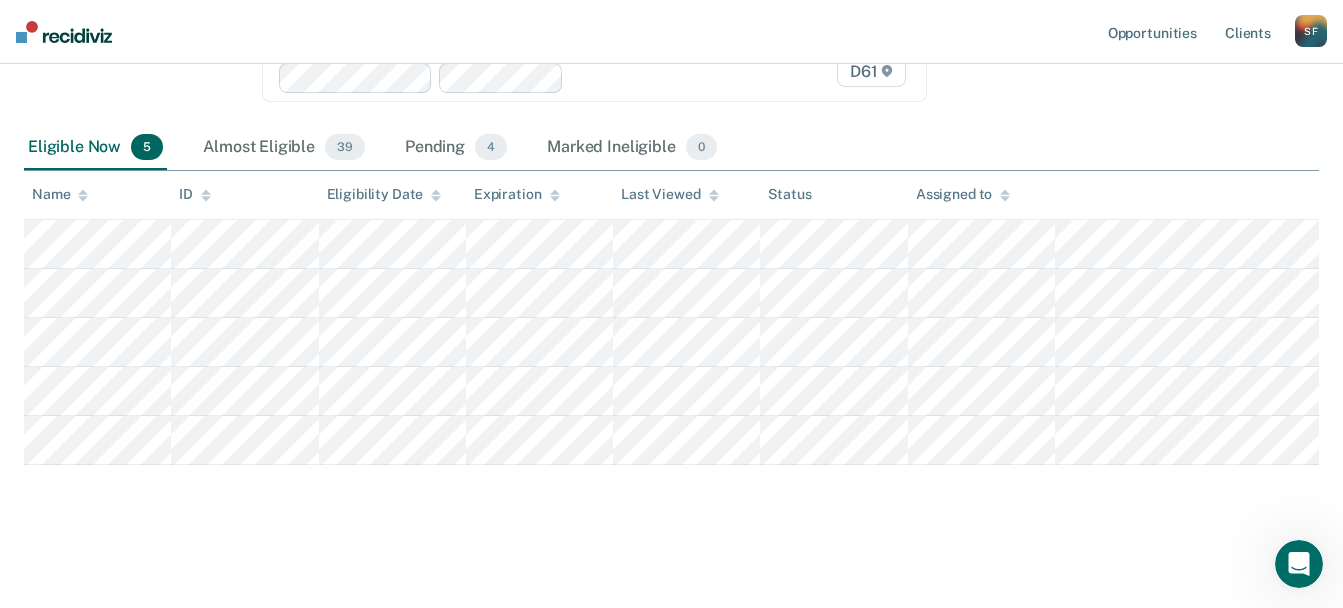 scroll, scrollTop: 234, scrollLeft: 0, axis: vertical 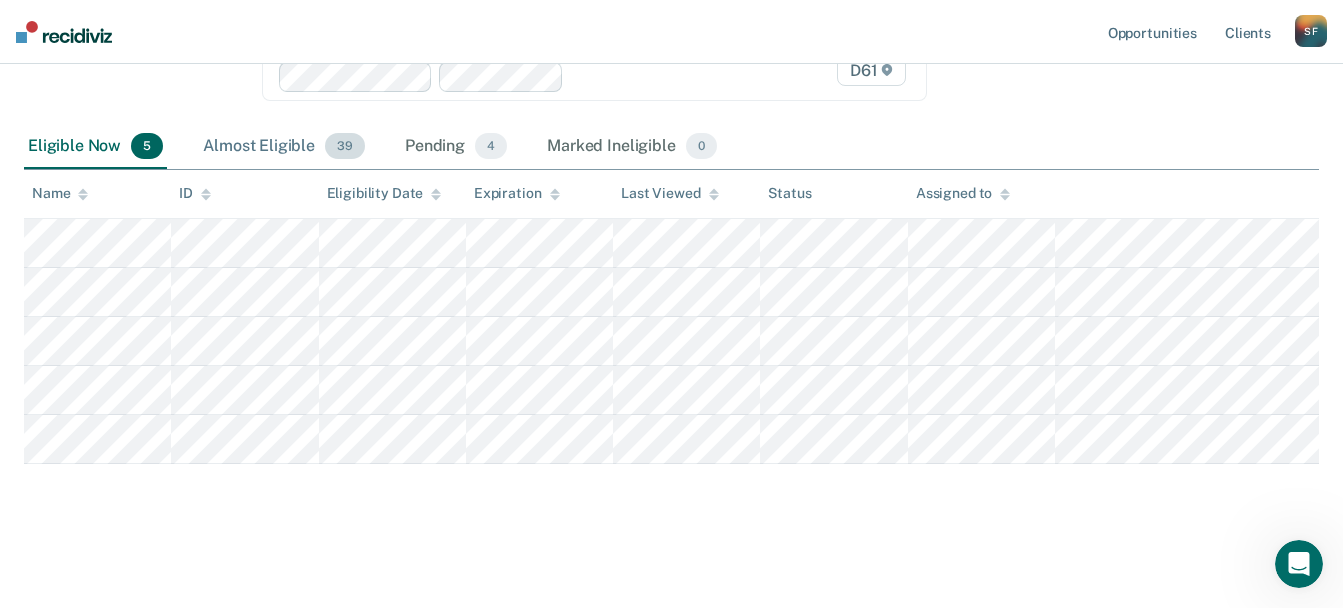 click on "Almost Eligible 39" at bounding box center [284, 147] 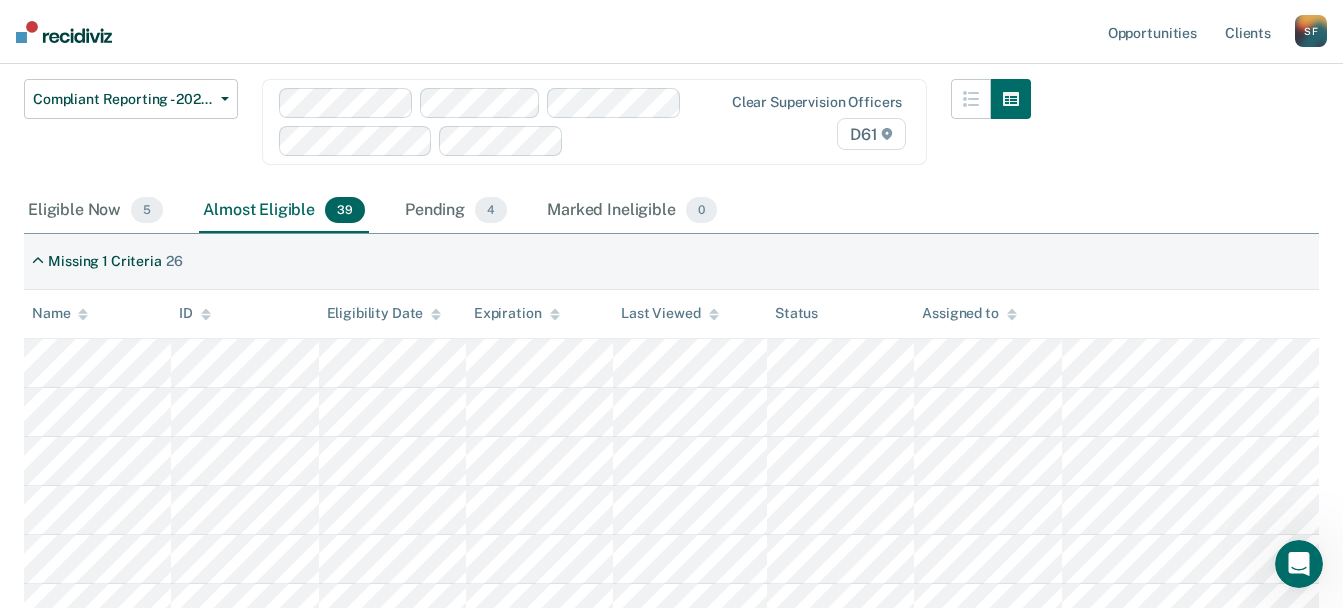 scroll, scrollTop: 0, scrollLeft: 0, axis: both 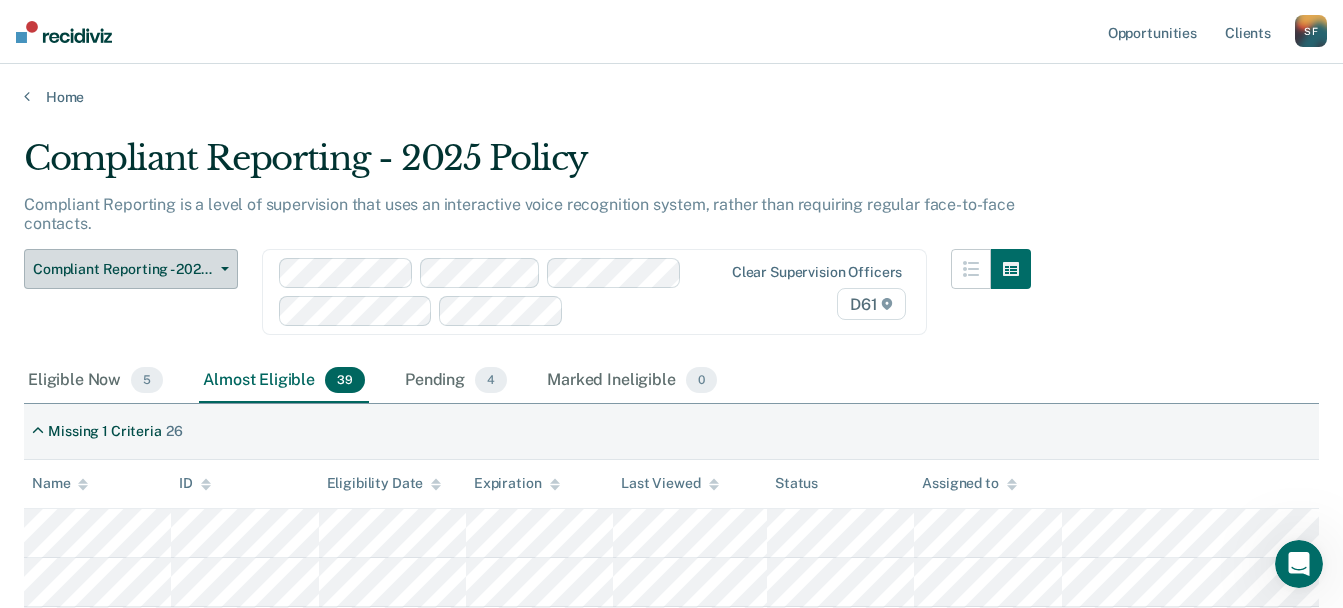 click 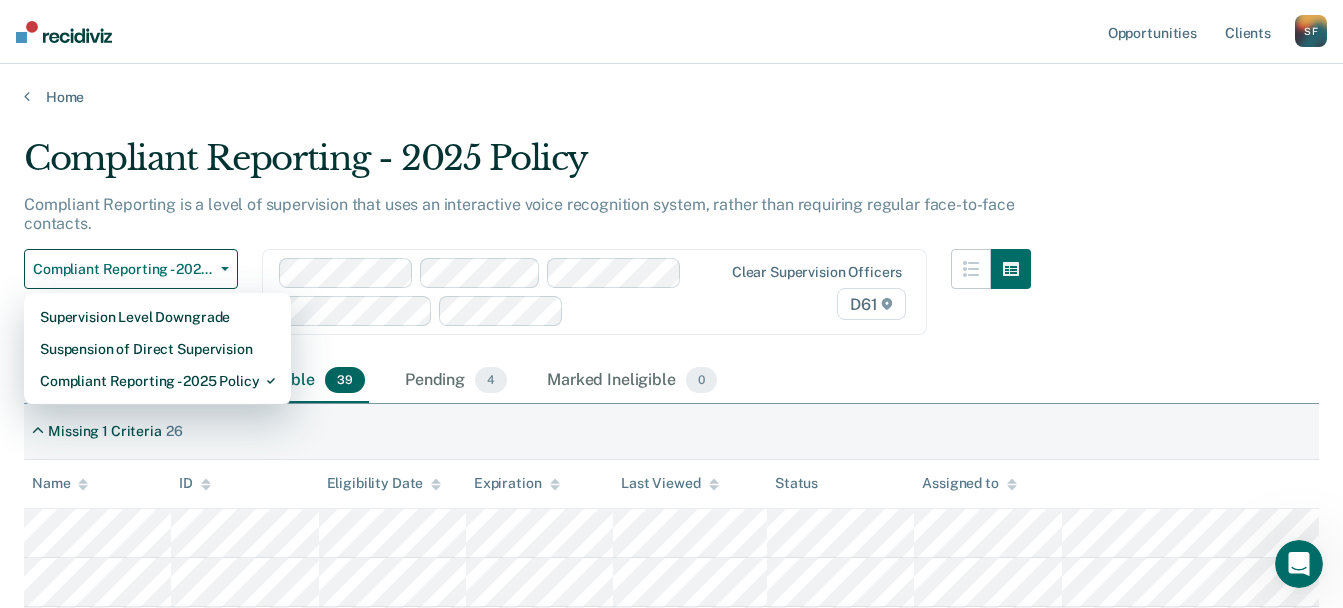 click on "Eligible Now 5 Almost Eligible 39 Pending 4 Marked Ineligible 0" at bounding box center [671, 381] 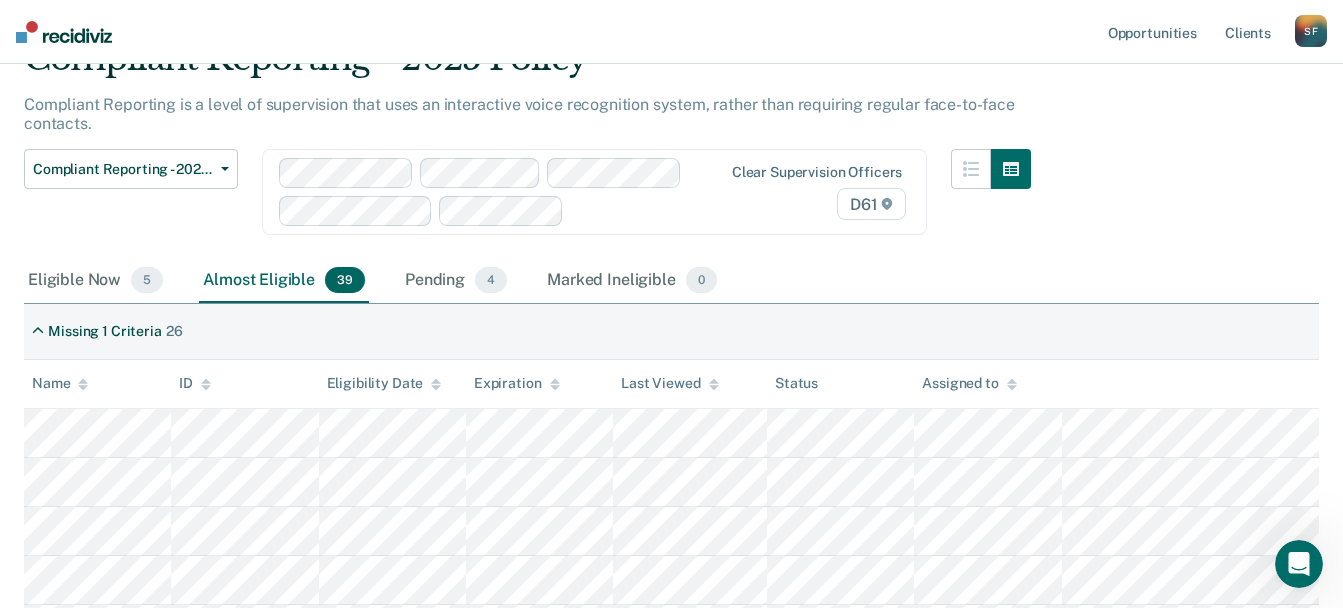 scroll, scrollTop: 0, scrollLeft: 0, axis: both 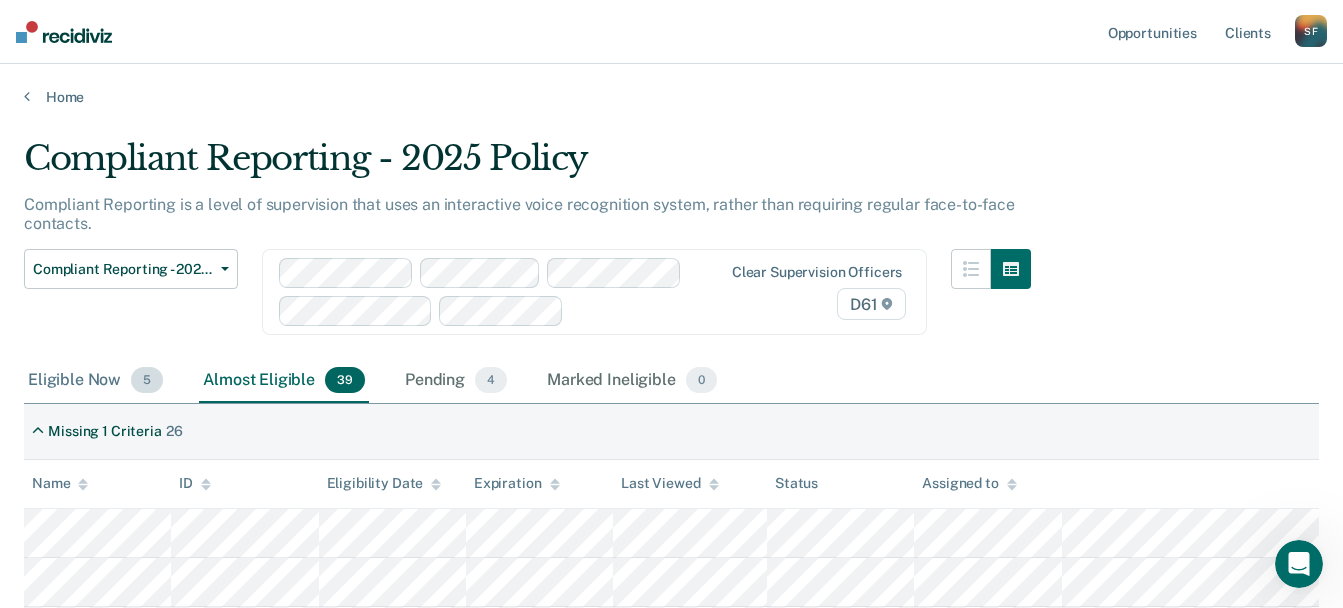 click on "Eligible Now 5" at bounding box center (95, 381) 